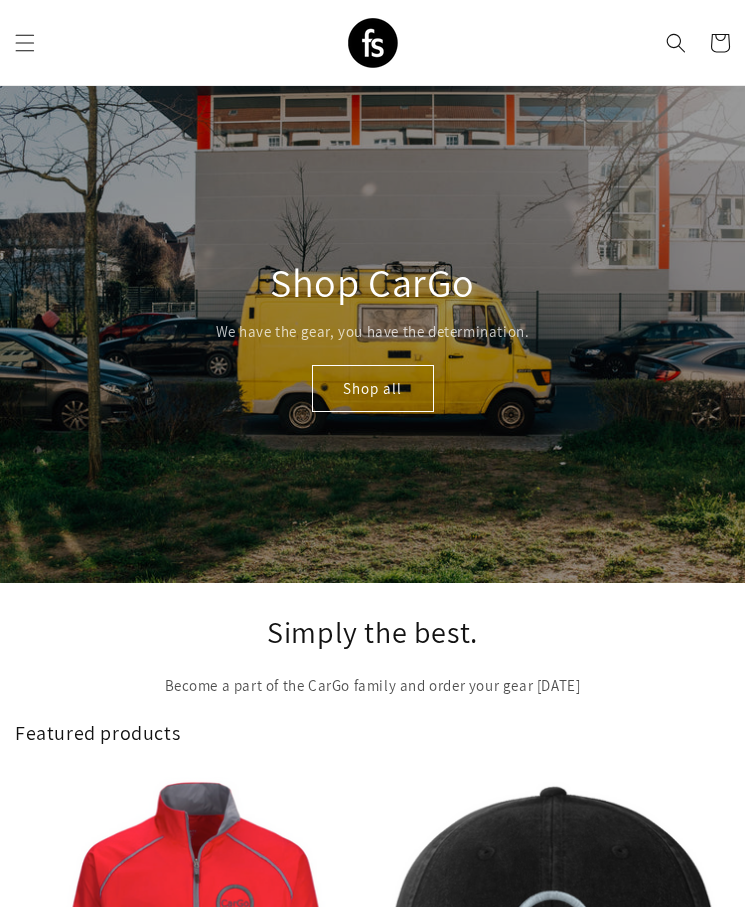 scroll, scrollTop: 16, scrollLeft: 0, axis: vertical 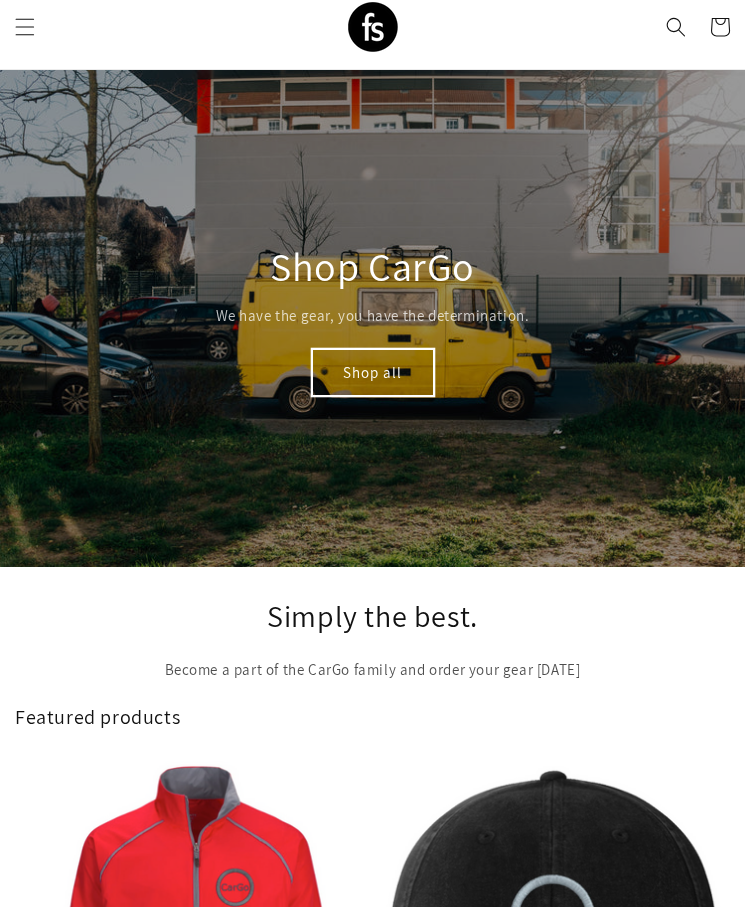 click on "Shop all" at bounding box center (373, 372) 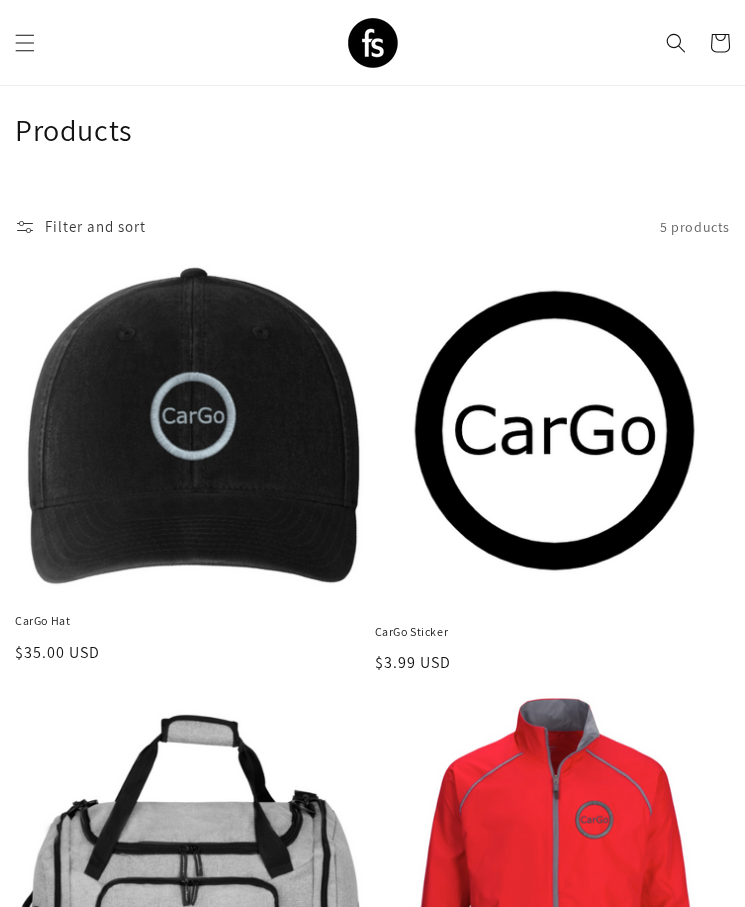 scroll, scrollTop: 40, scrollLeft: 0, axis: vertical 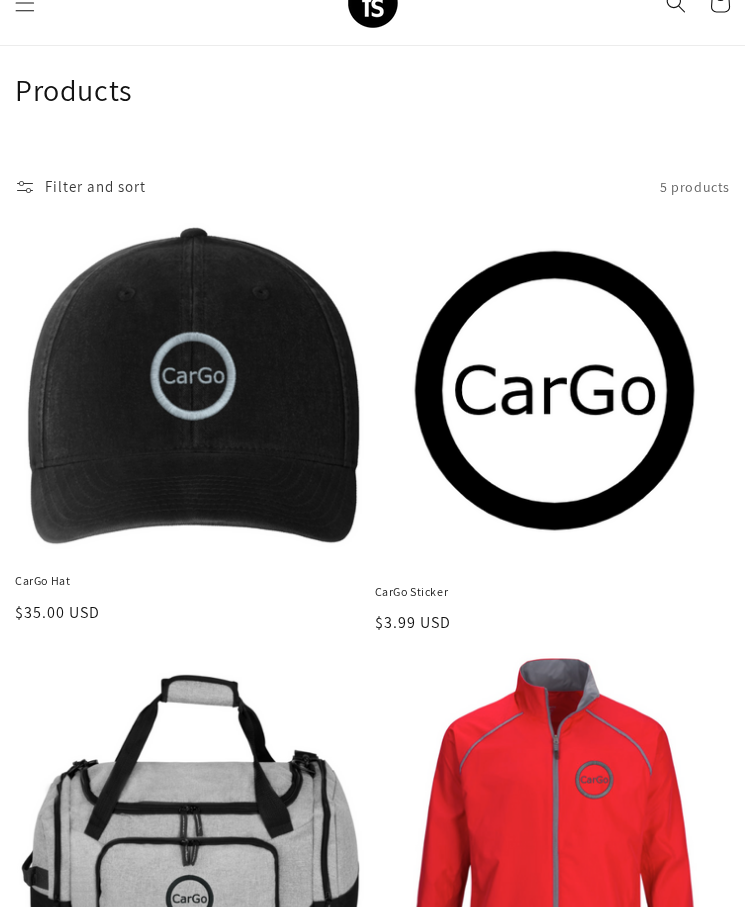 click on "CarGo Hat" at bounding box center [193, 581] 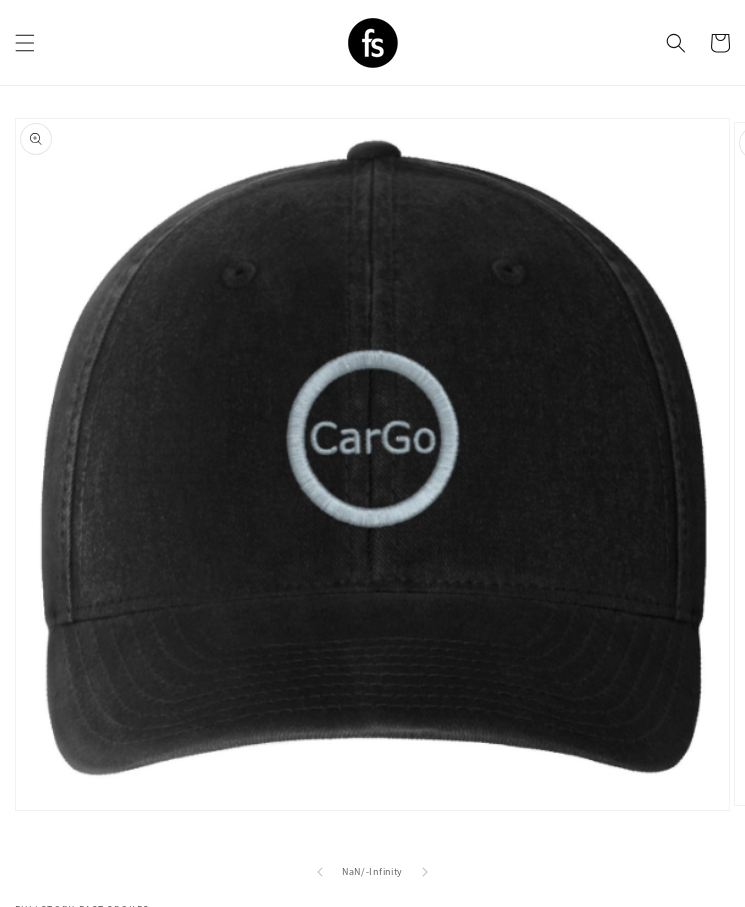 scroll, scrollTop: 0, scrollLeft: 0, axis: both 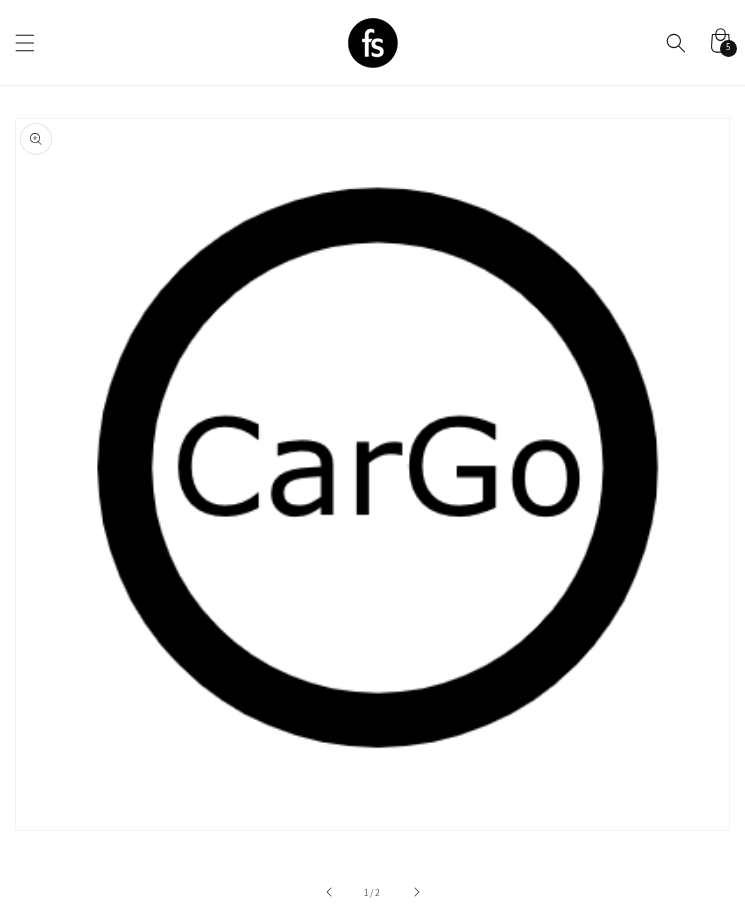 click on "Buy it now" at bounding box center [235, 1212] 